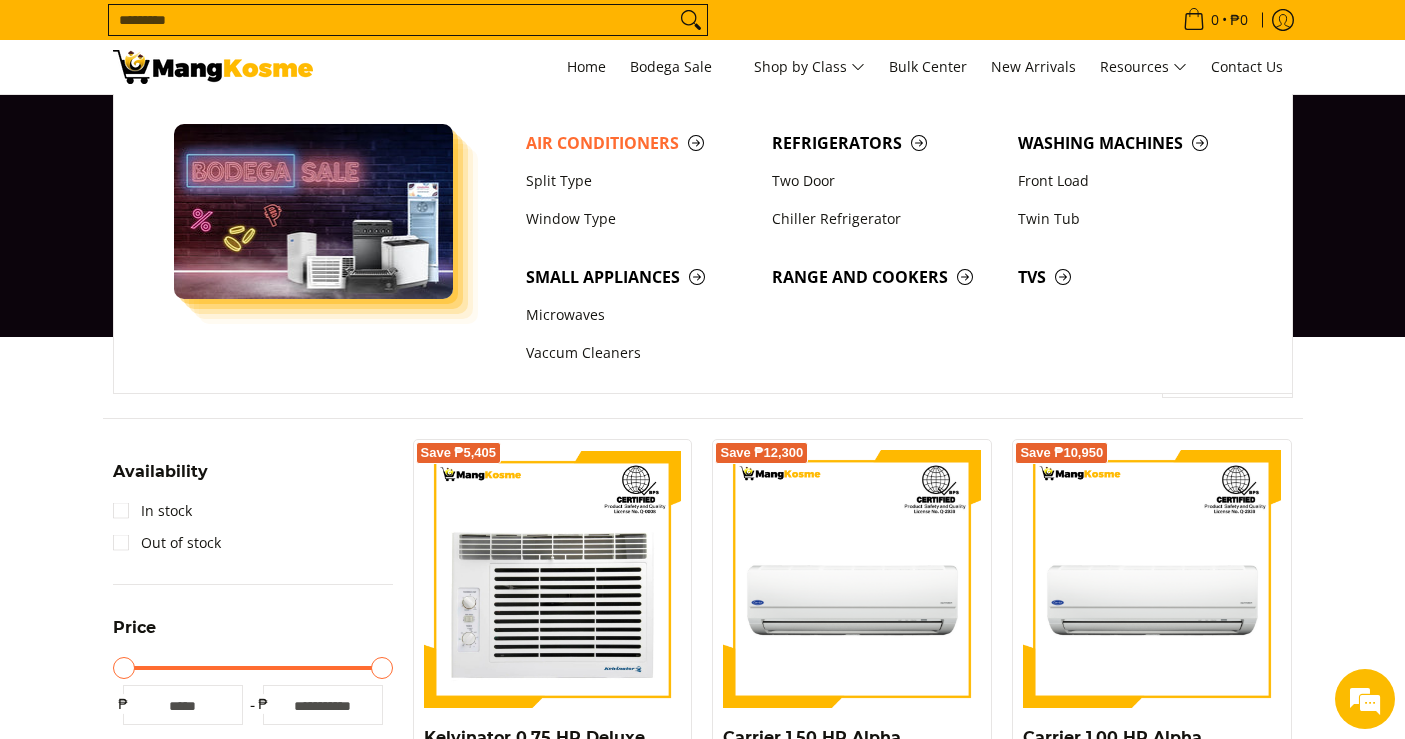 scroll, scrollTop: 0, scrollLeft: 0, axis: both 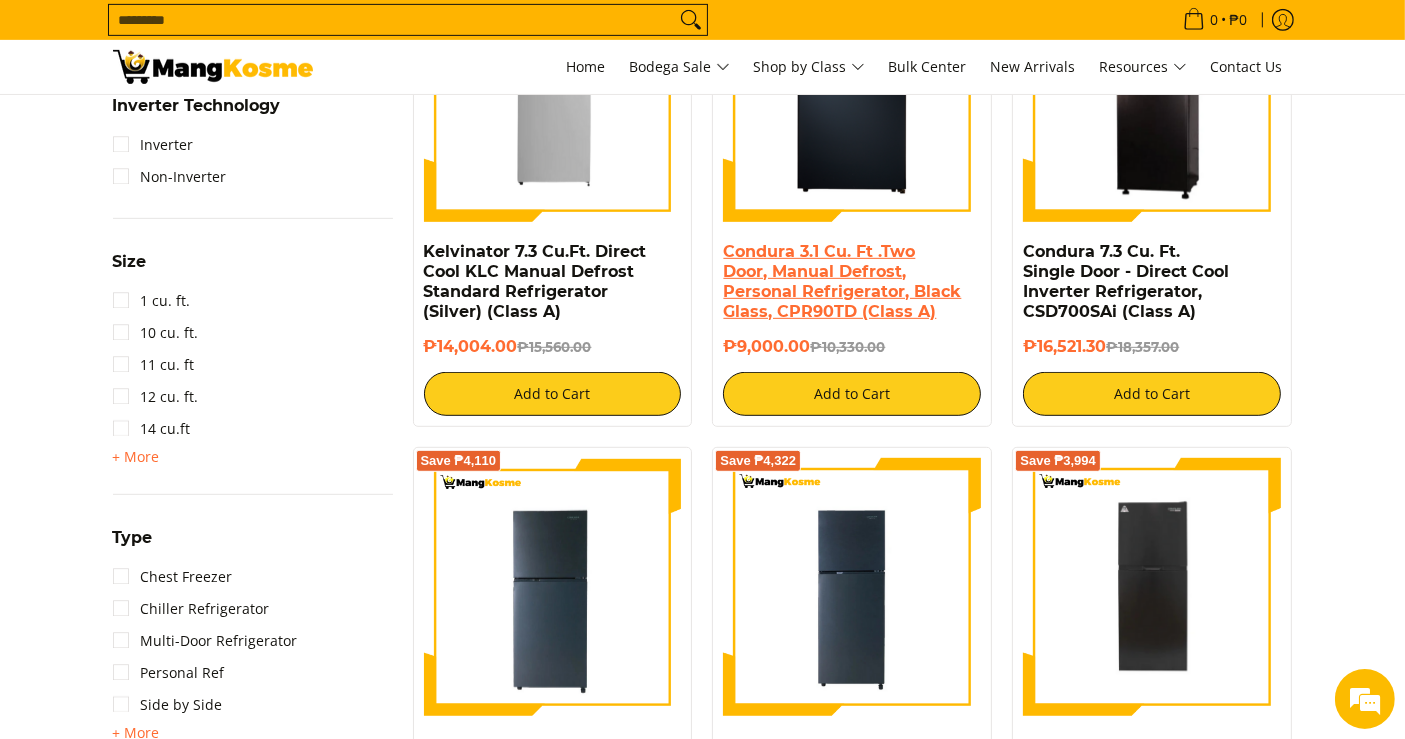 click on "Condura 3.1 Cu. Ft .Two Door, Manual Defrost, Personal Refrigerator, Black Glass, CPR90TD (Class A)" at bounding box center [842, 281] 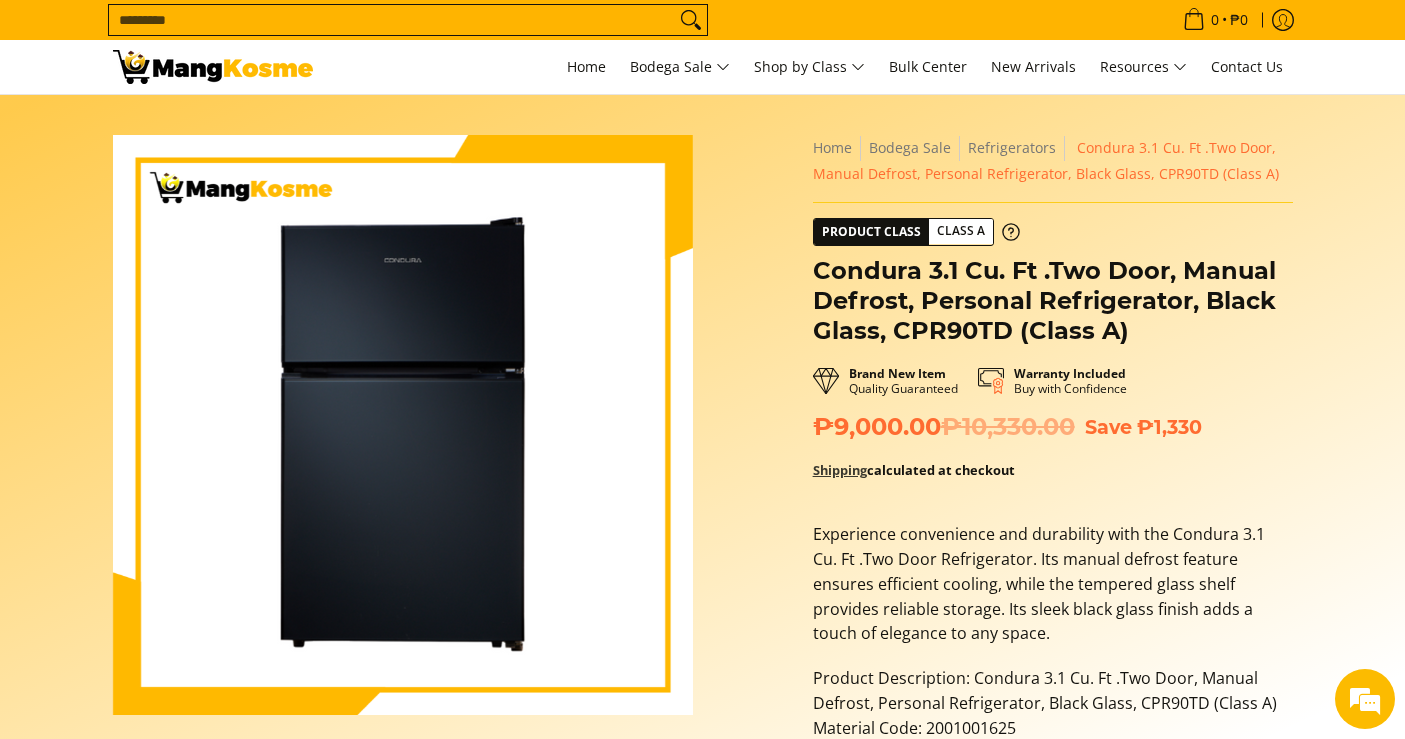 scroll, scrollTop: 0, scrollLeft: 0, axis: both 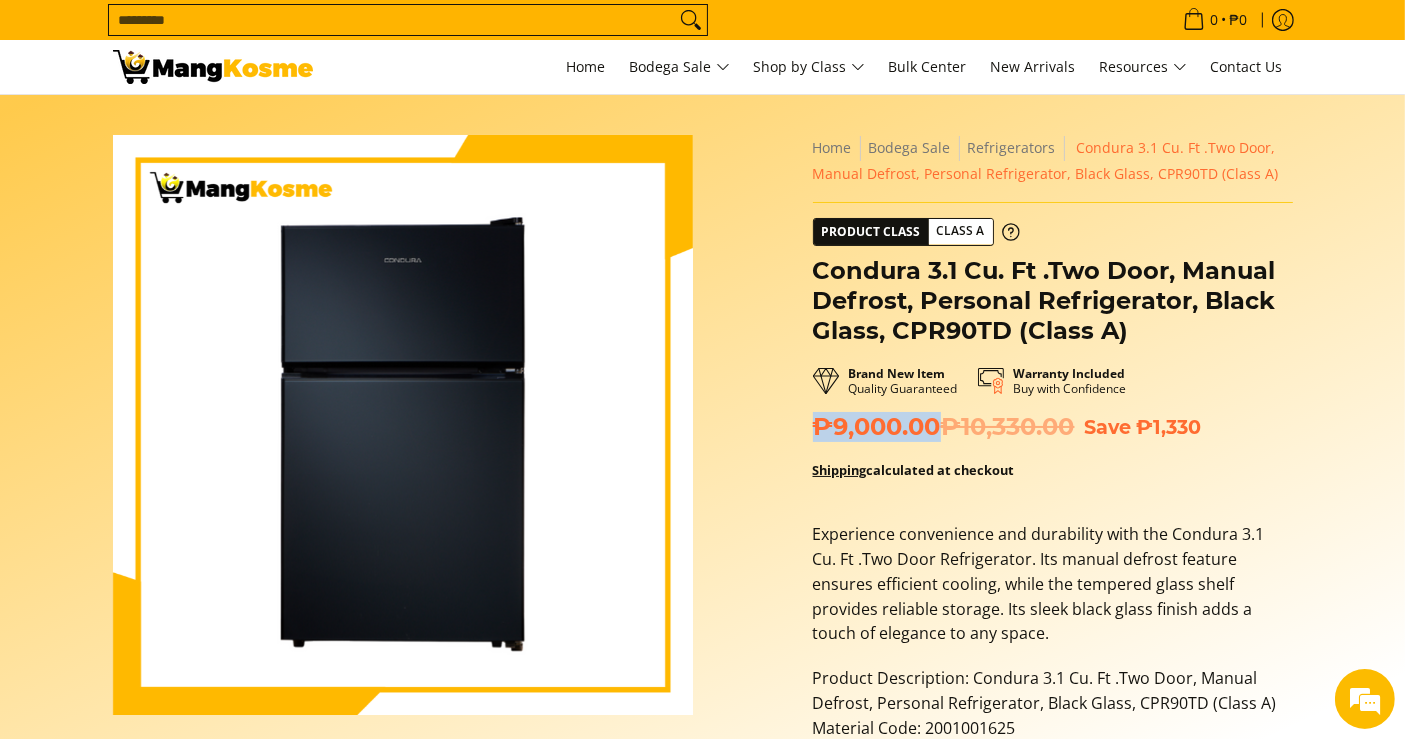 drag, startPoint x: 936, startPoint y: 428, endPoint x: 800, endPoint y: 421, distance: 136.18002 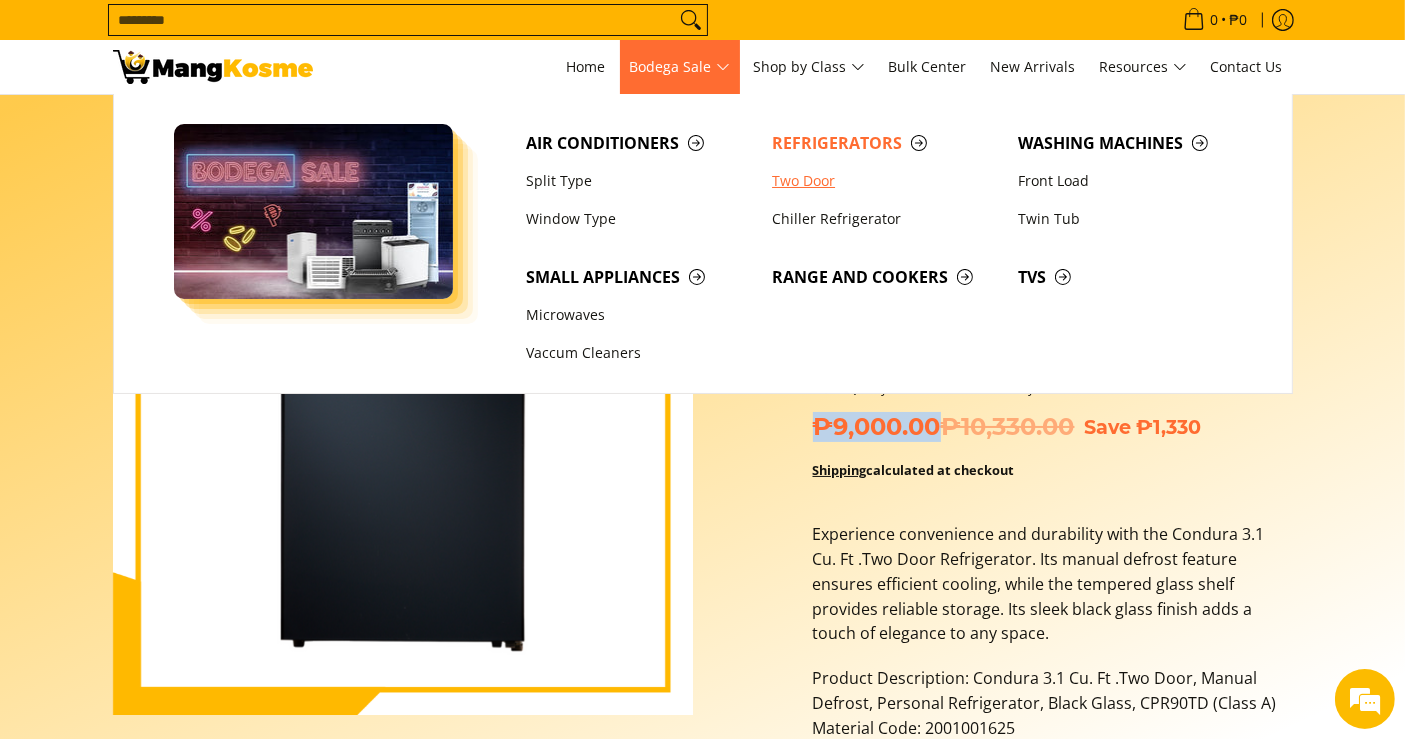 click on "Two Door" at bounding box center (885, 181) 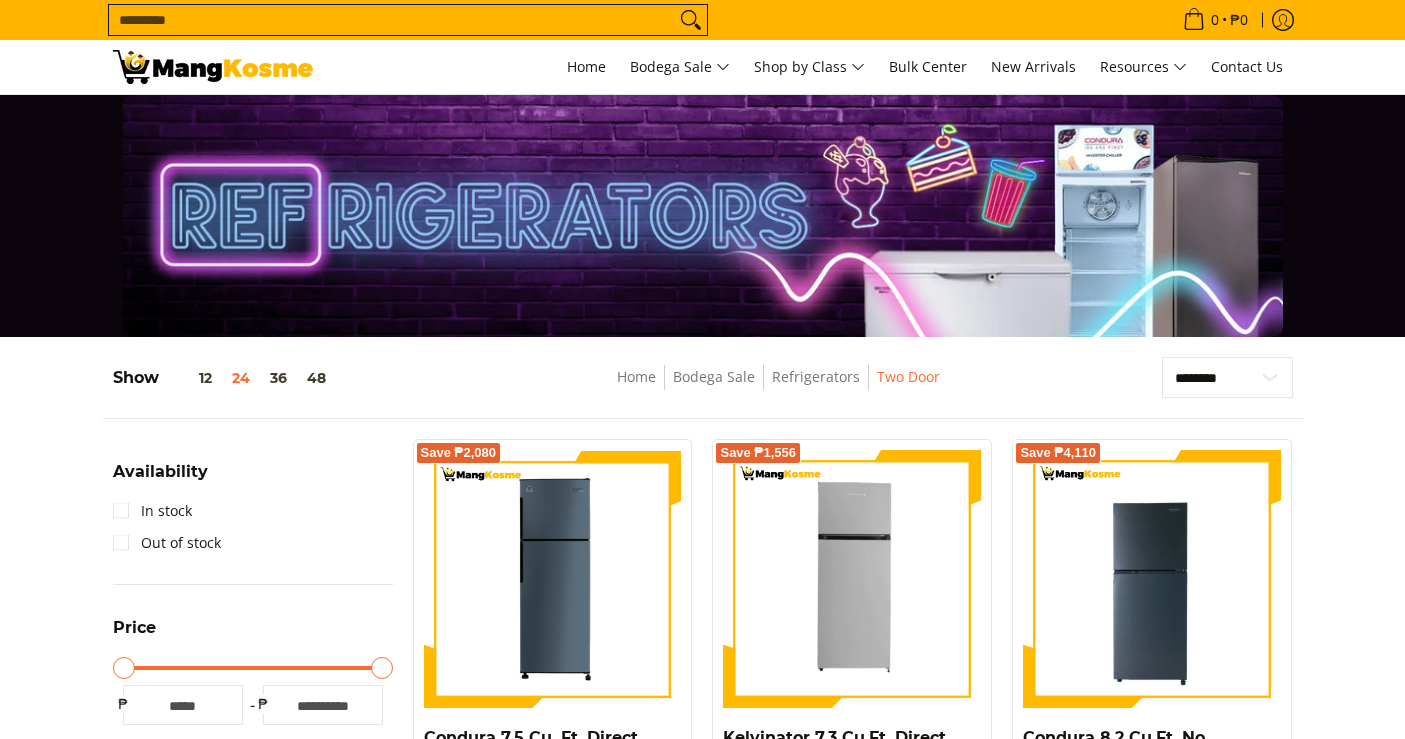 scroll, scrollTop: 0, scrollLeft: 0, axis: both 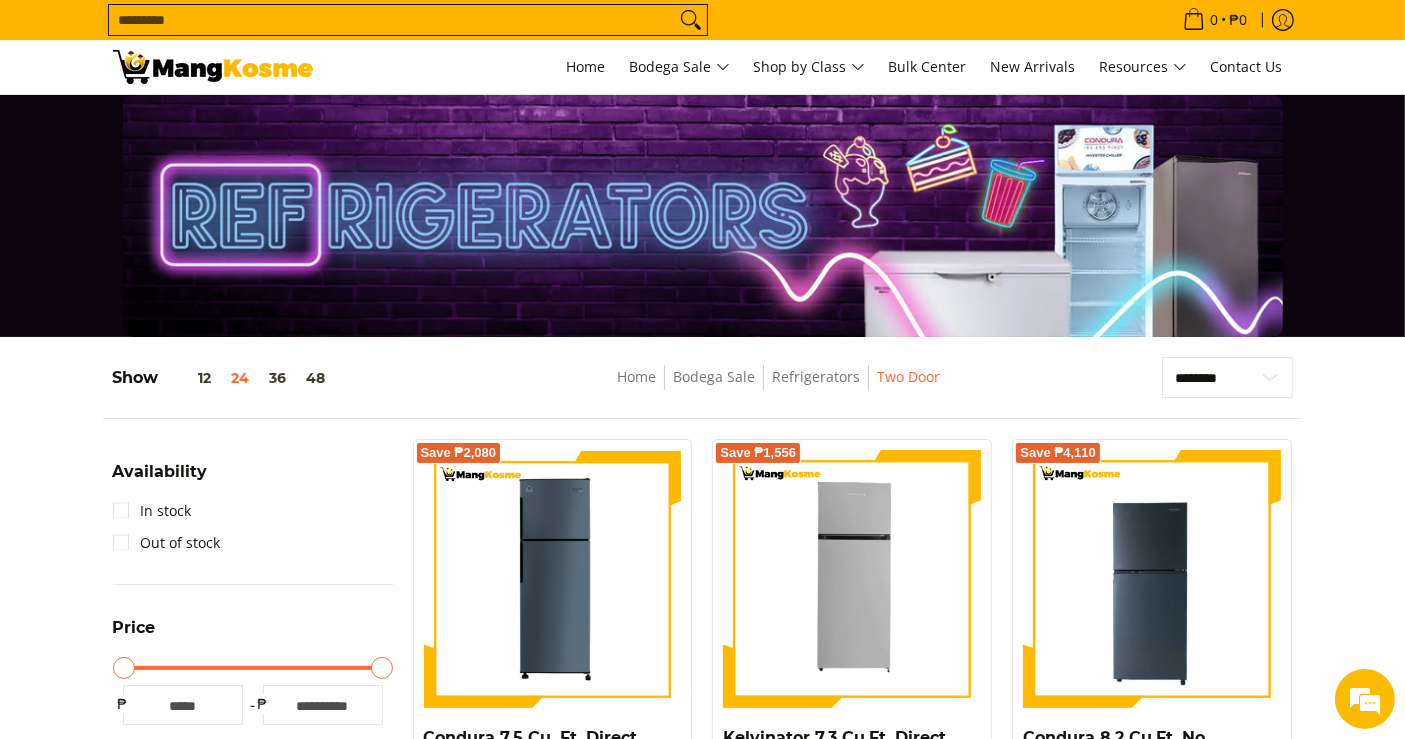 click on "Search..." at bounding box center (392, 20) 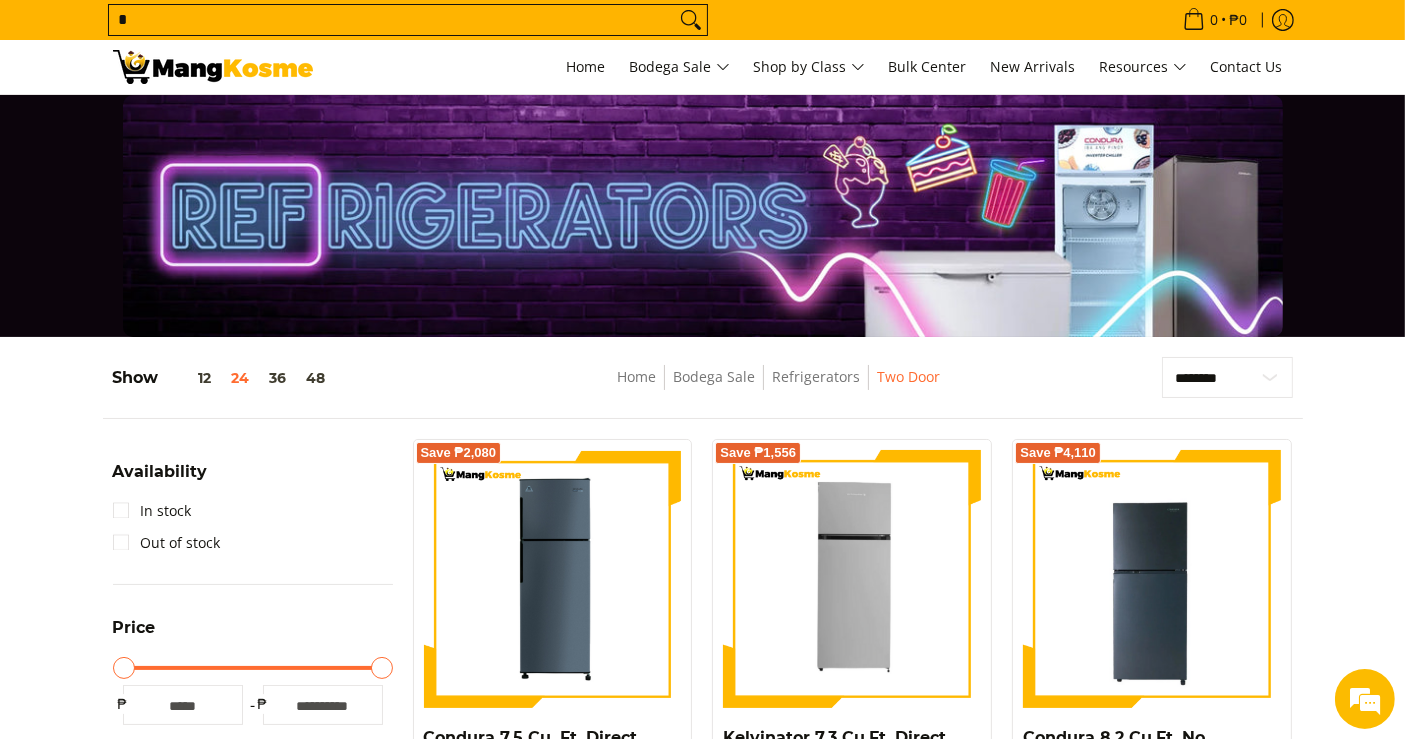 type 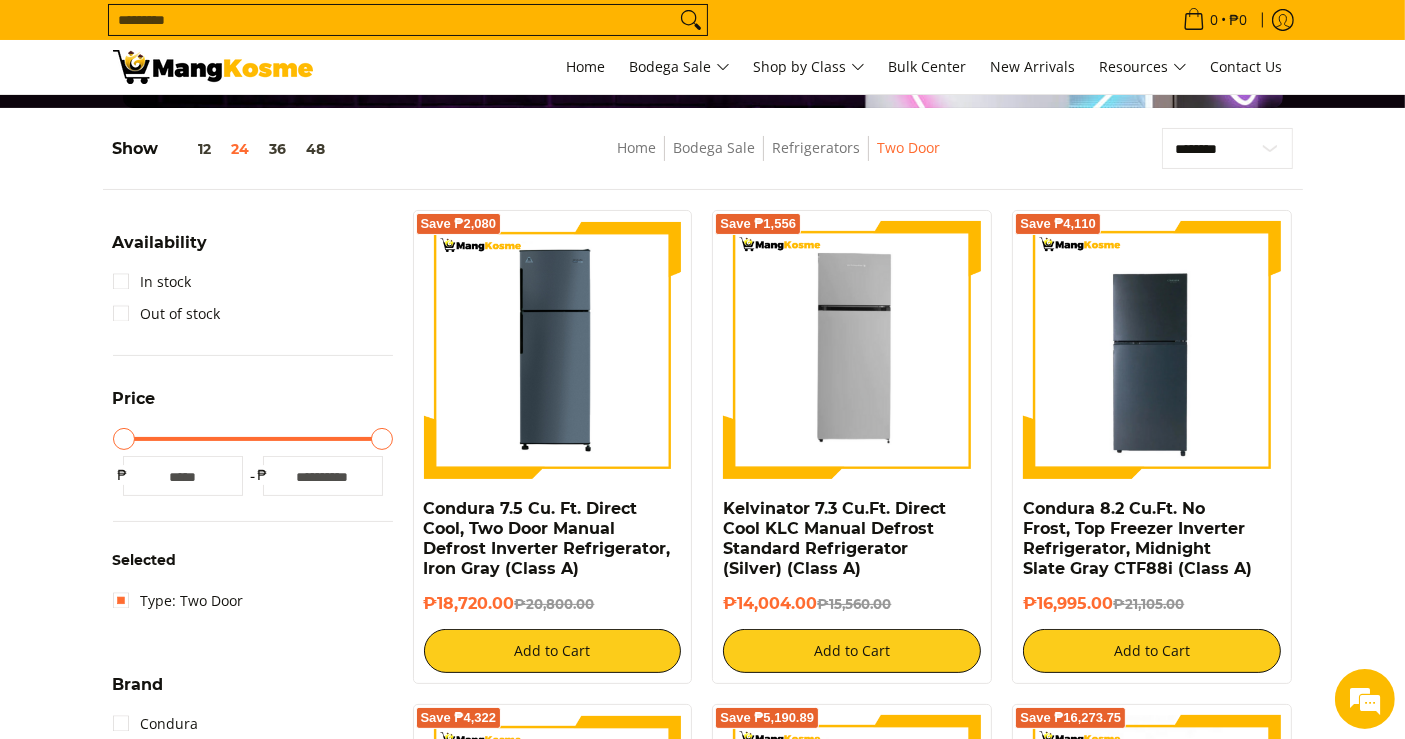 scroll, scrollTop: 222, scrollLeft: 0, axis: vertical 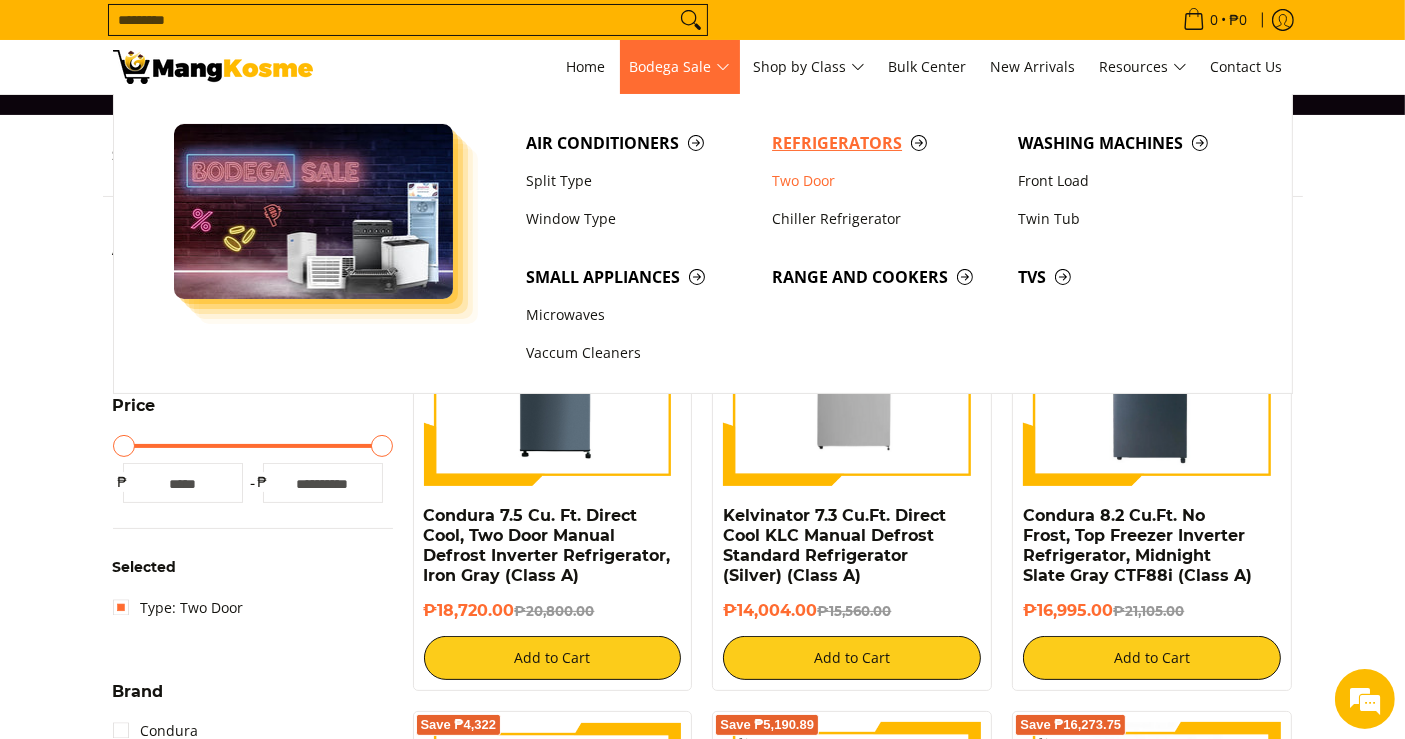 click on "Refrigerators" at bounding box center [885, 143] 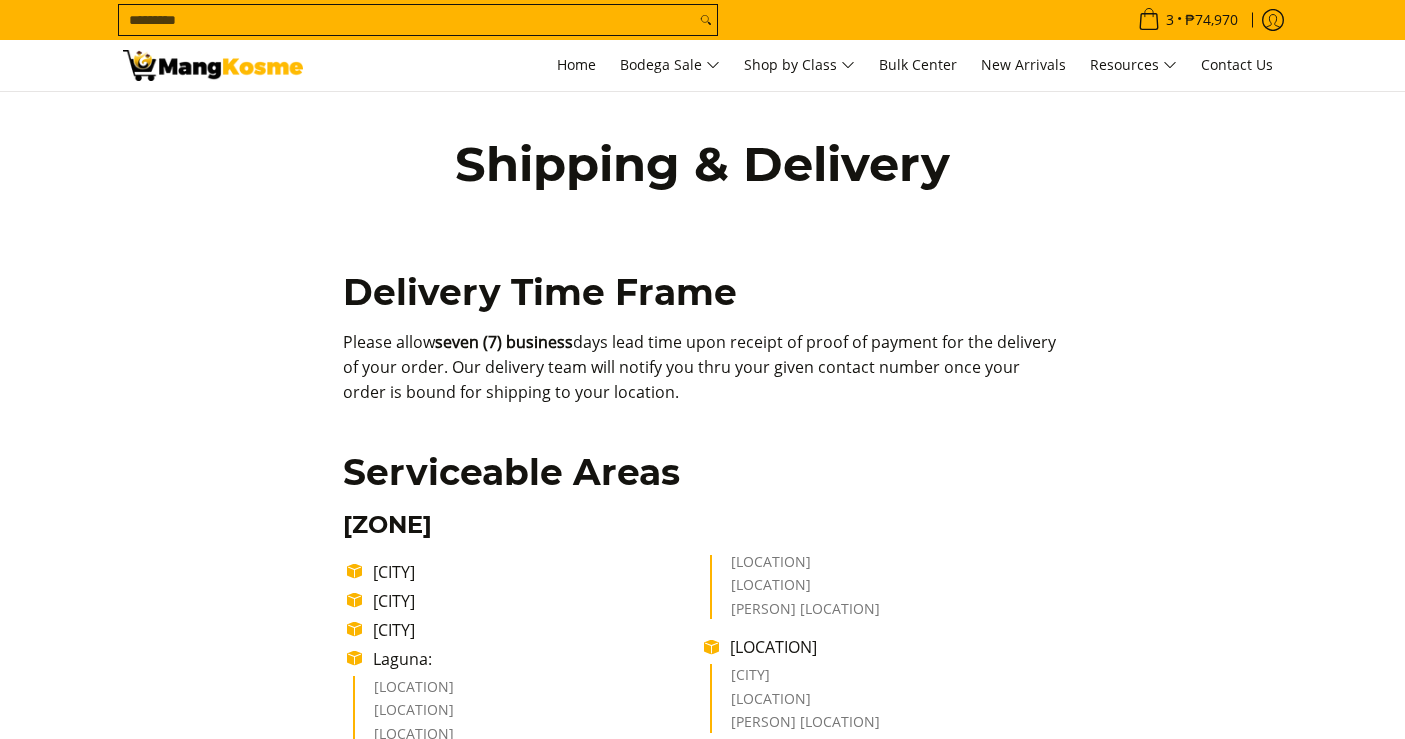 scroll, scrollTop: 1553, scrollLeft: 0, axis: vertical 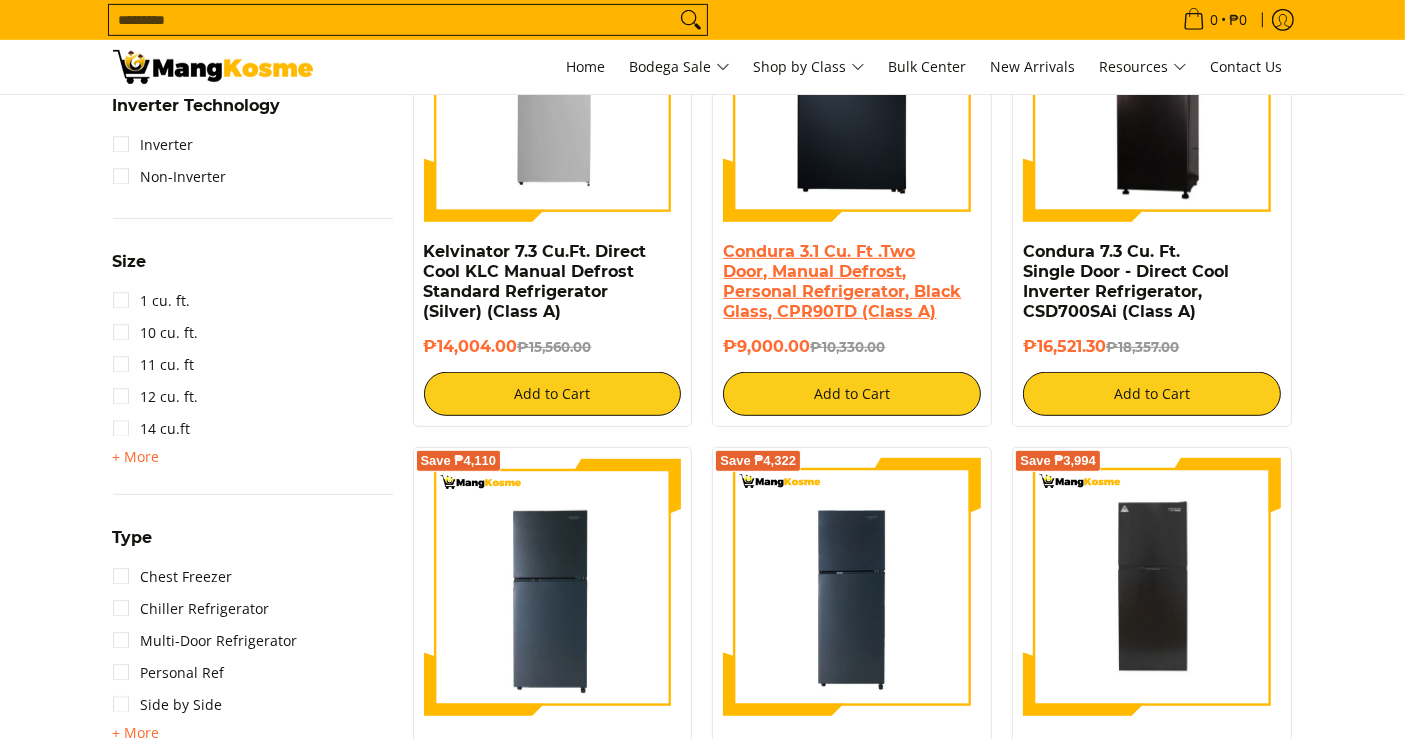 click on "Condura 3.1 Cu. Ft .Two Door, Manual Defrost, Personal Refrigerator, Black Glass, CPR90TD (Class A)" at bounding box center [842, 281] 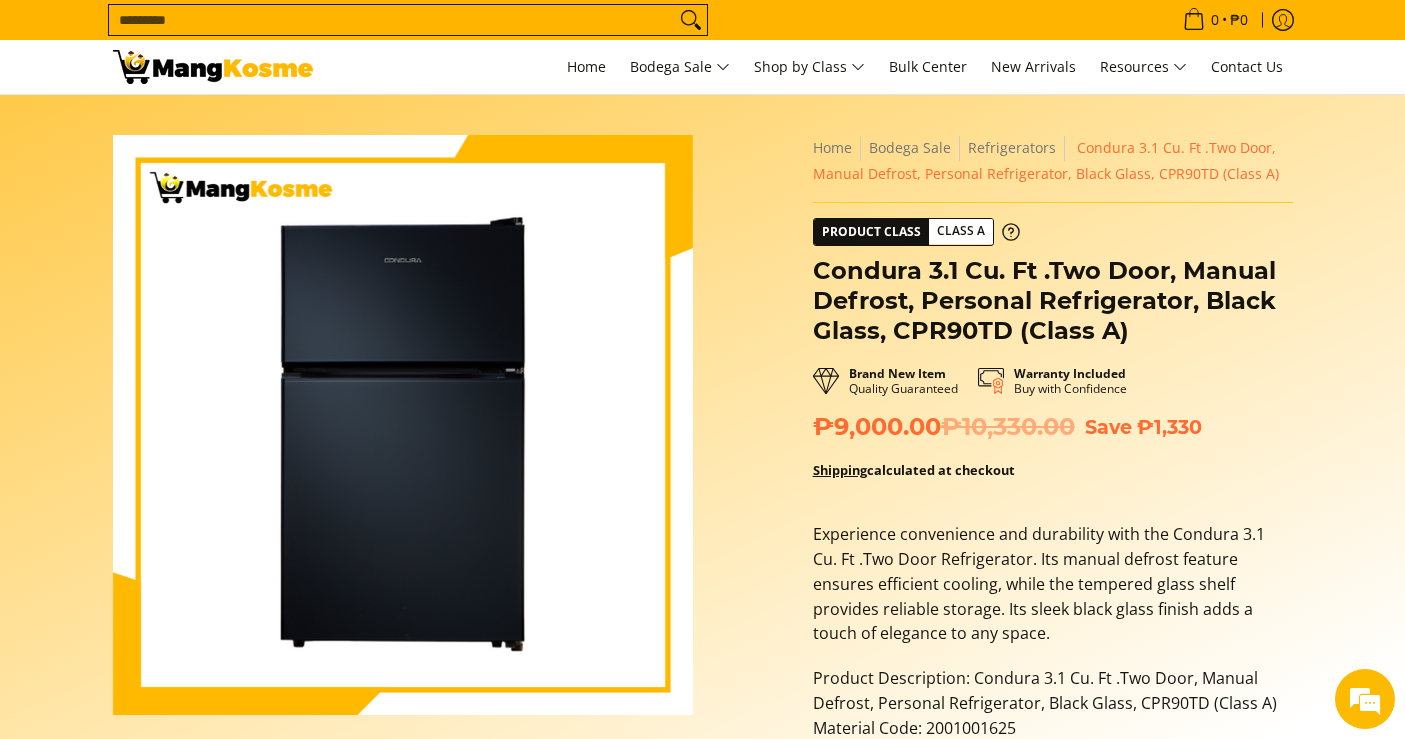scroll, scrollTop: 0, scrollLeft: 0, axis: both 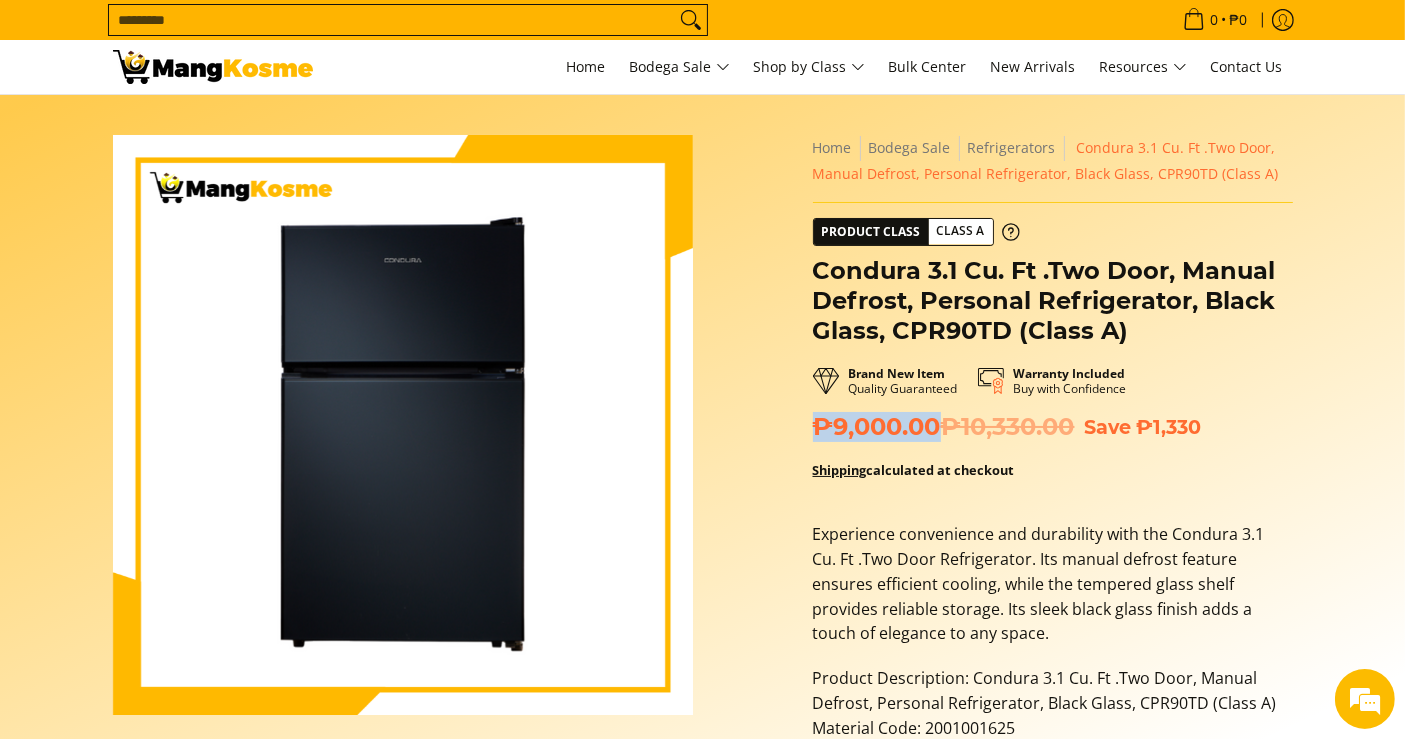 drag, startPoint x: 937, startPoint y: 432, endPoint x: 812, endPoint y: 424, distance: 125.25574 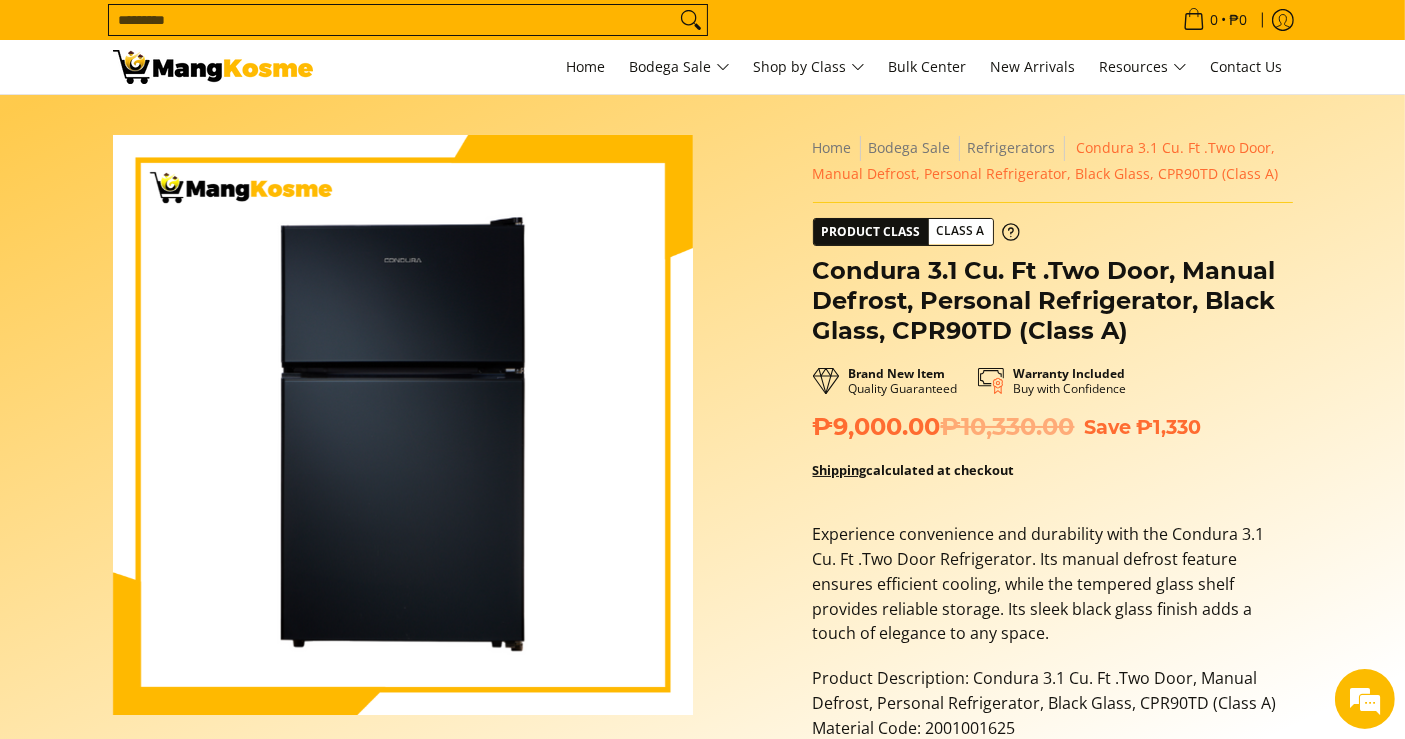 click on "Condura 3.1 Cu. Ft .Two Door, Manual Defrost, Personal Refrigerator, Black Glass, CPR90TD (Class A)" at bounding box center (1053, 301) 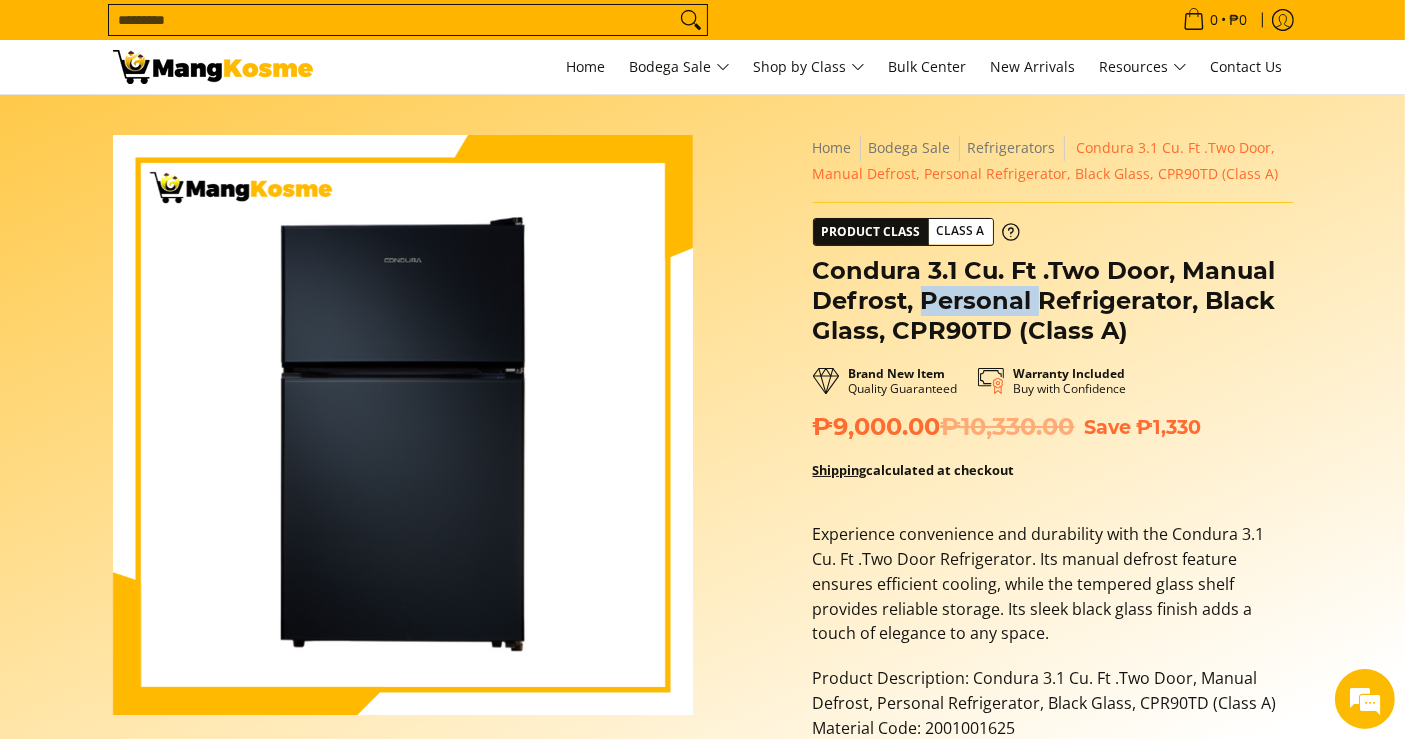 click on "Condura 3.1 Cu. Ft .Two Door, Manual Defrost, Personal Refrigerator, Black Glass, CPR90TD (Class A)" at bounding box center [1053, 301] 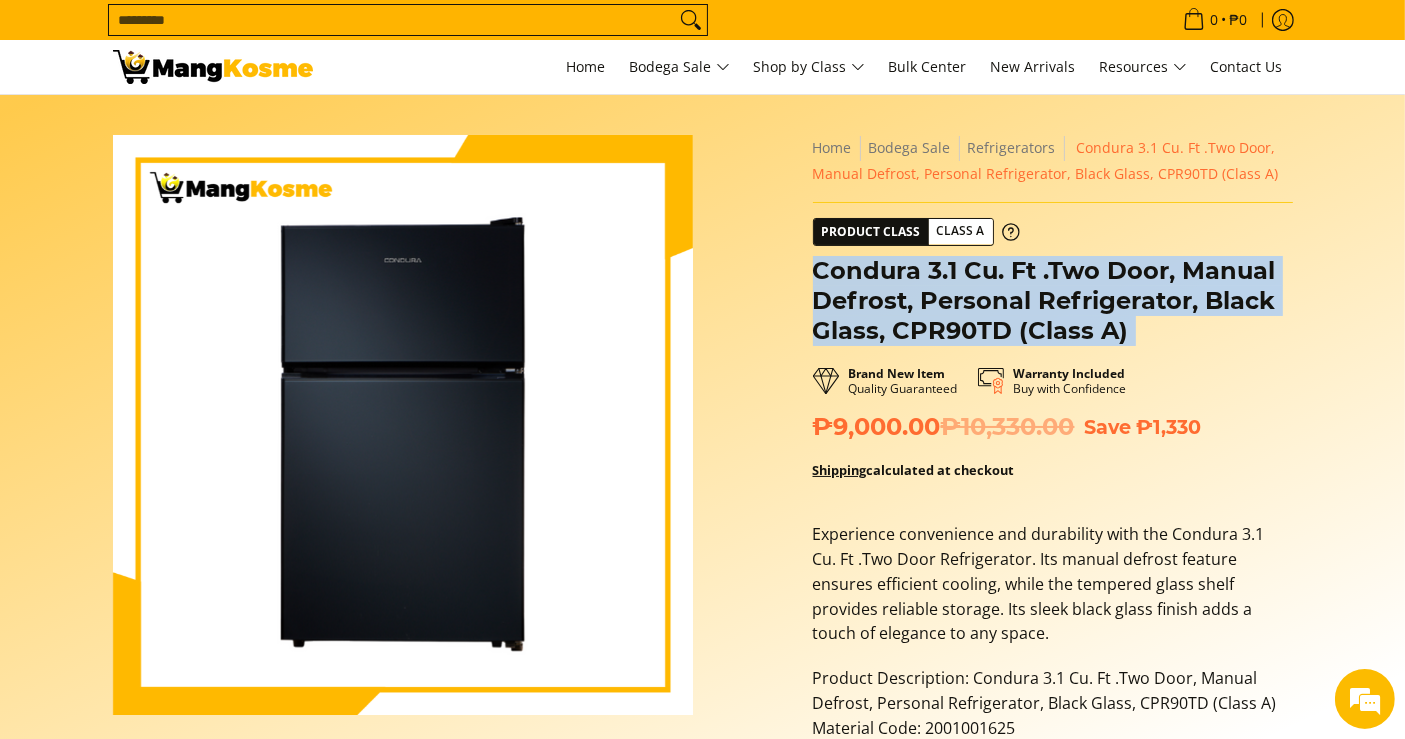 click on "Condura 3.1 Cu. Ft .Two Door, Manual Defrost, Personal Refrigerator, Black Glass, CPR90TD (Class A)" at bounding box center (1053, 301) 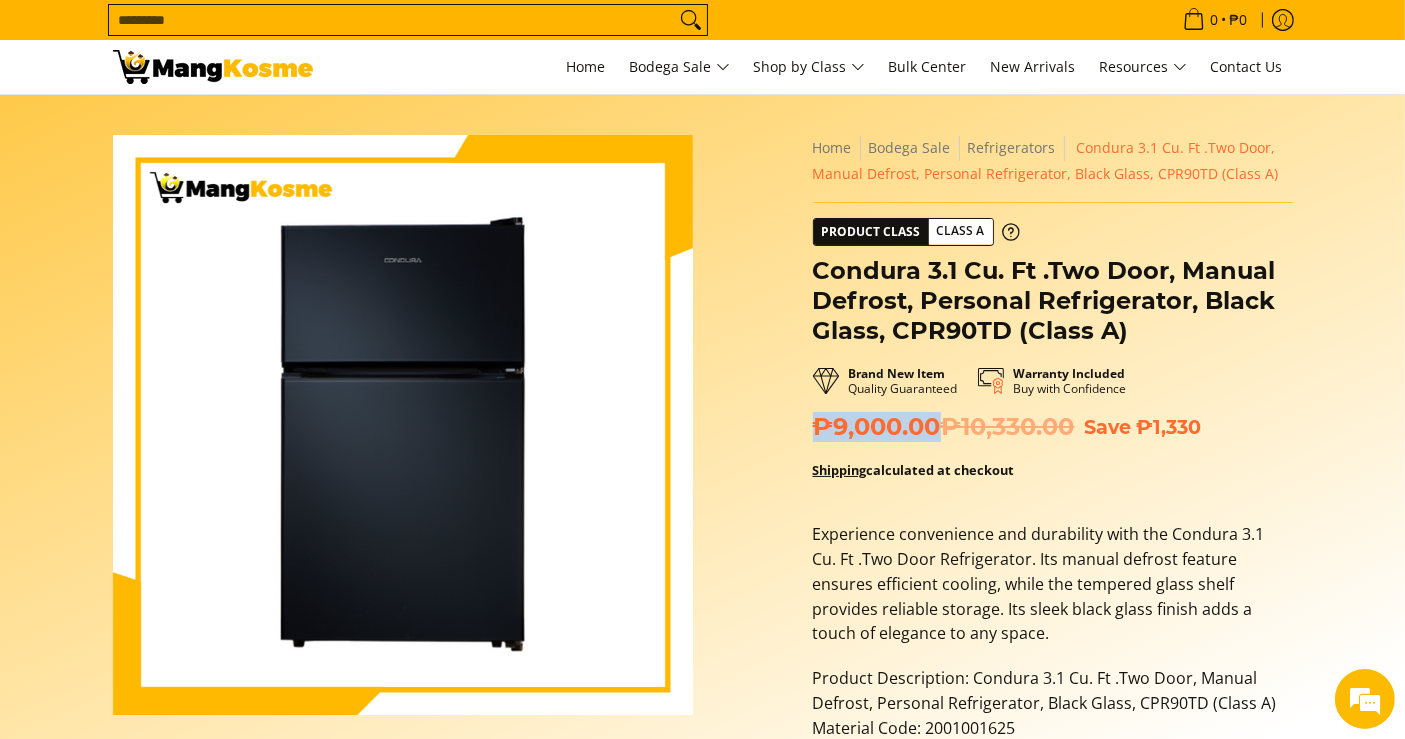 drag, startPoint x: 940, startPoint y: 435, endPoint x: 803, endPoint y: 424, distance: 137.4409 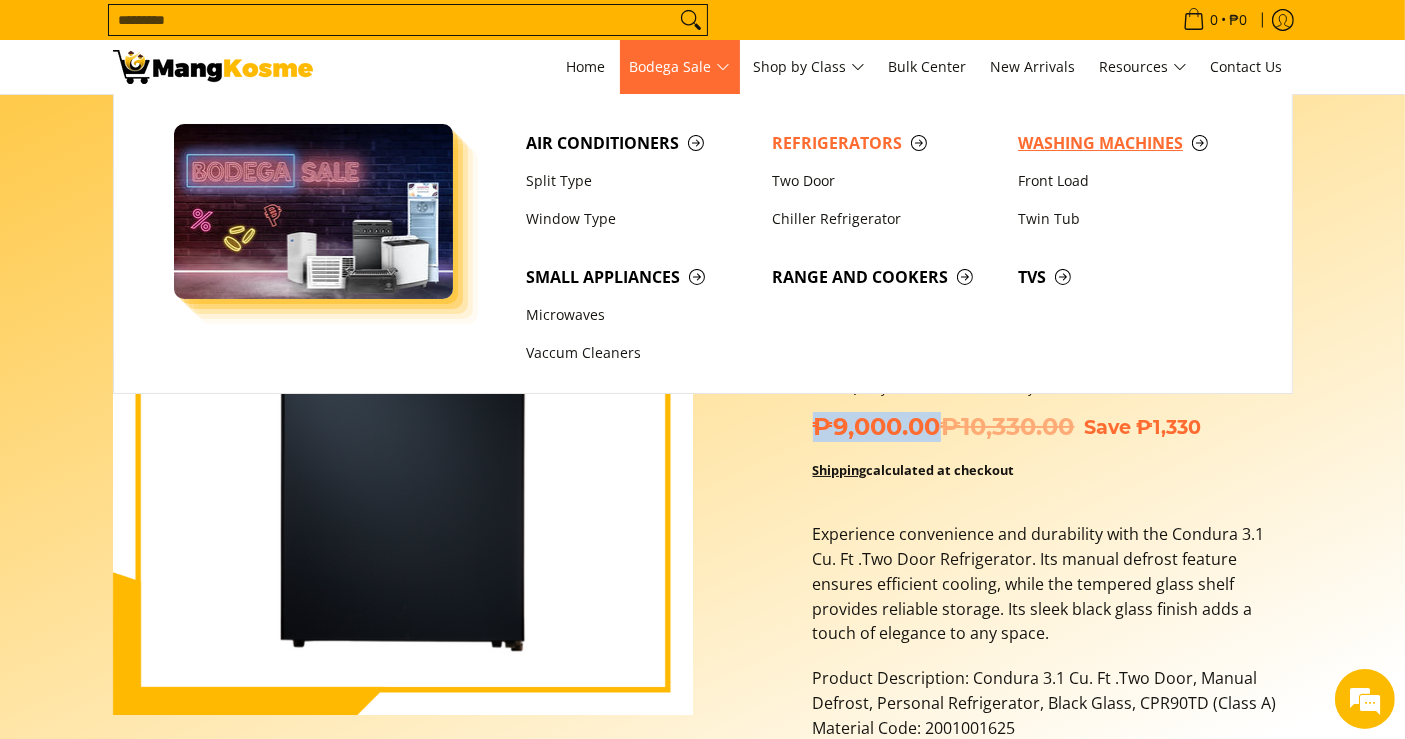 click on "Washing Machines" at bounding box center [1131, 143] 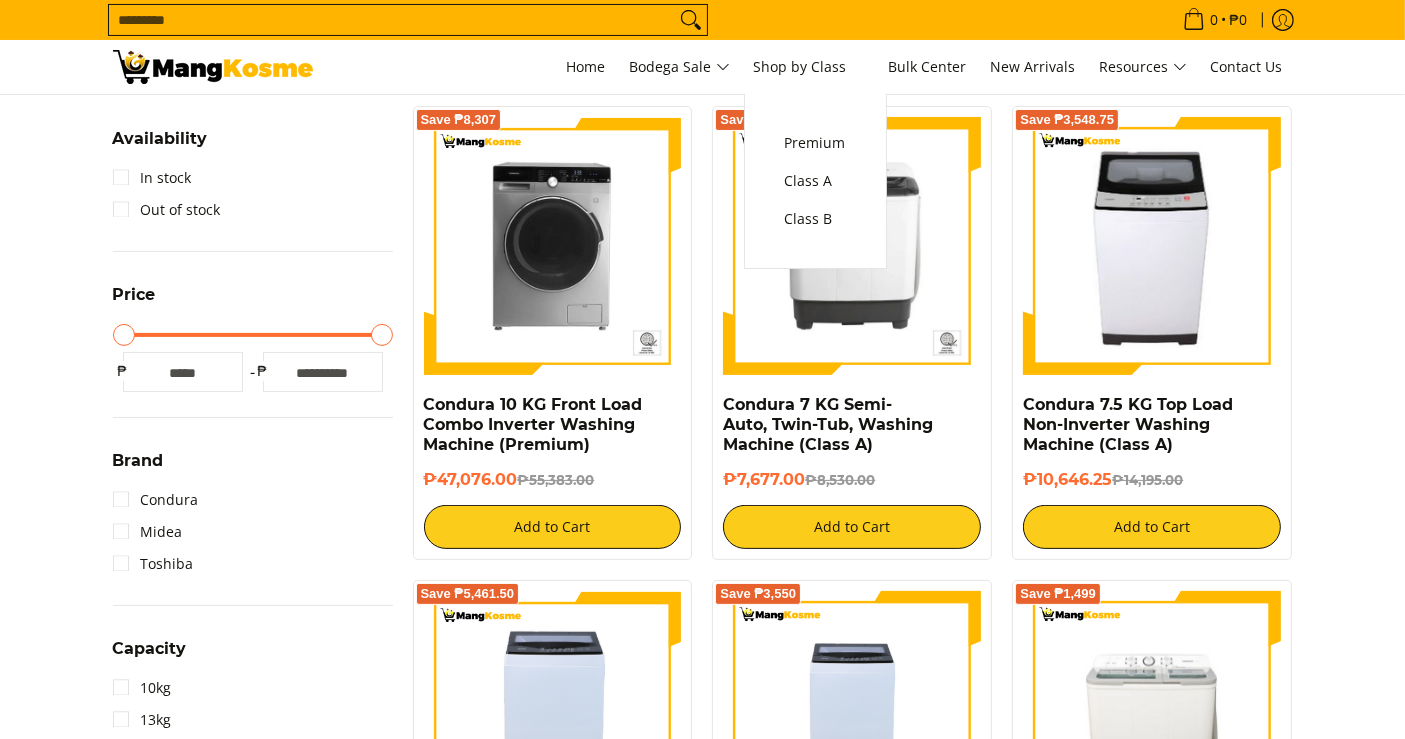 scroll, scrollTop: 0, scrollLeft: 0, axis: both 